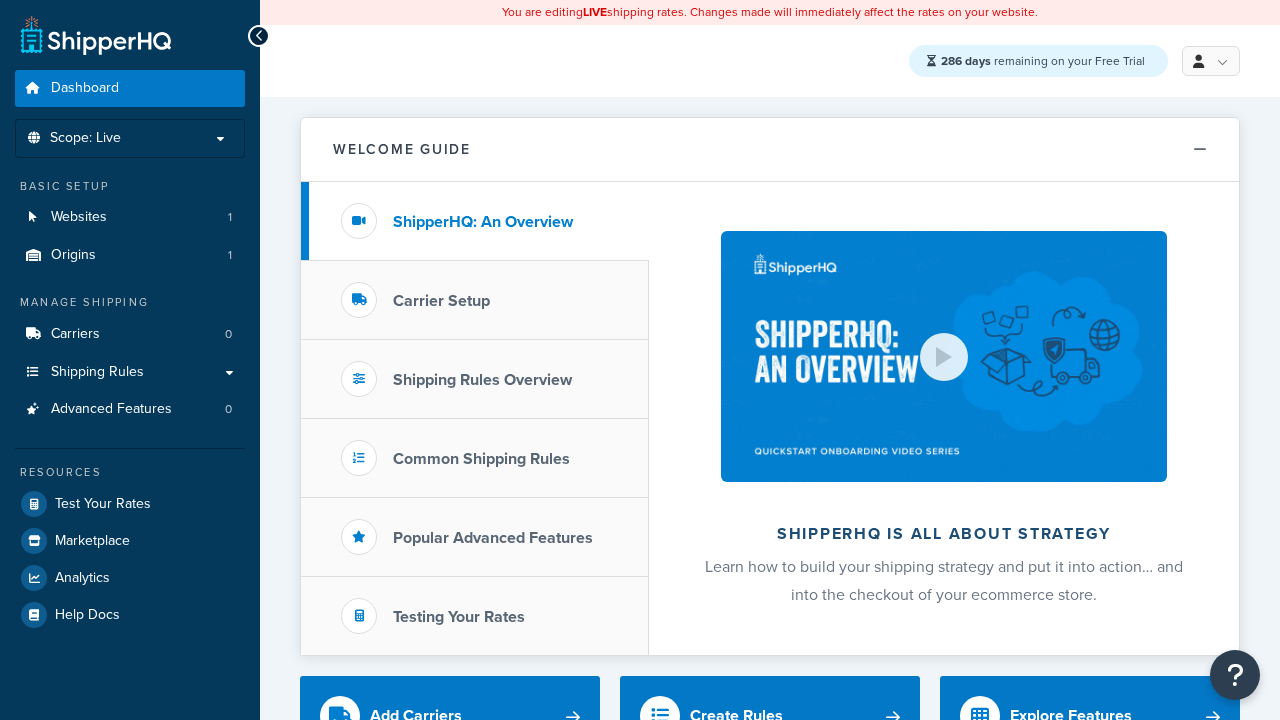 scroll, scrollTop: 0, scrollLeft: 0, axis: both 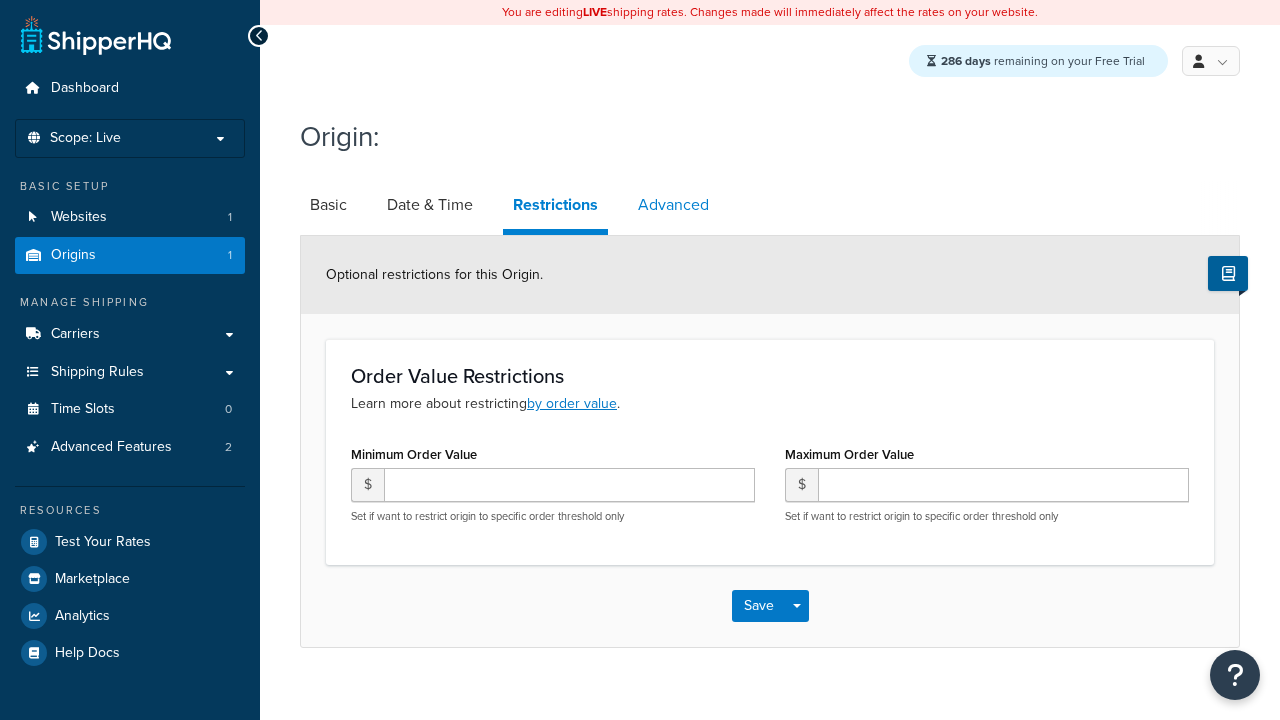 click on "Advanced" at bounding box center [673, 205] 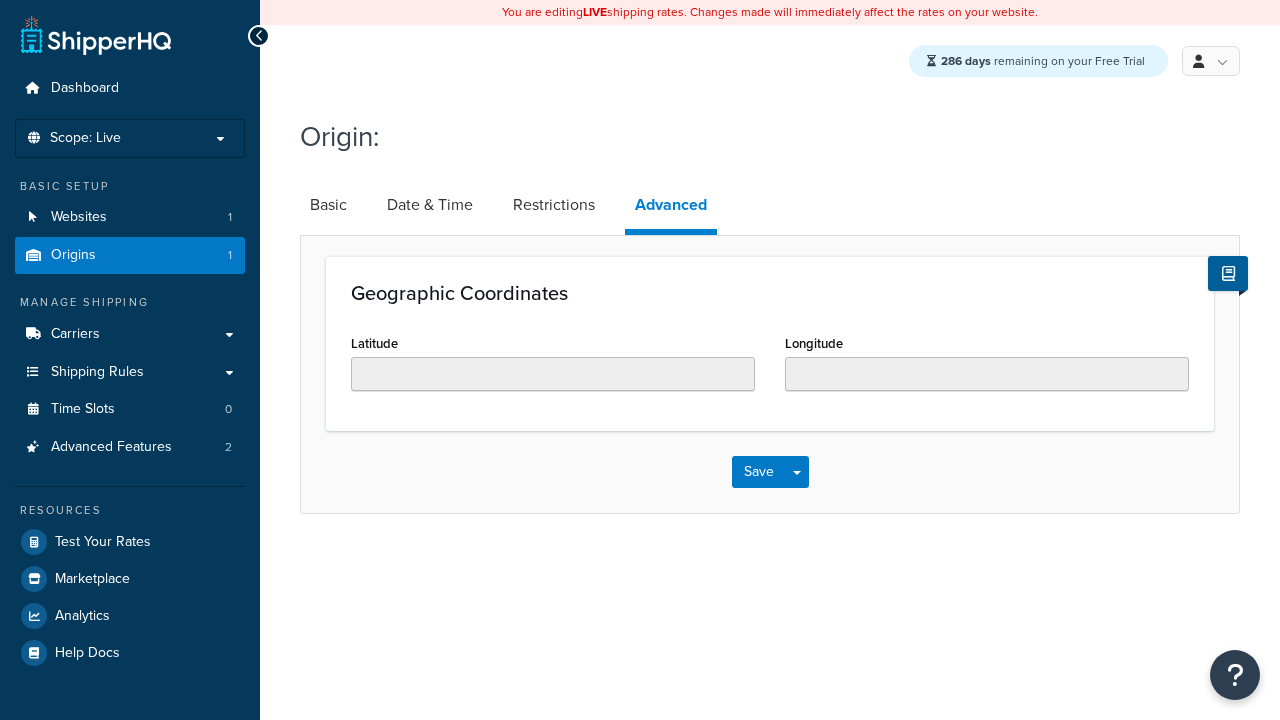 scroll, scrollTop: 0, scrollLeft: 0, axis: both 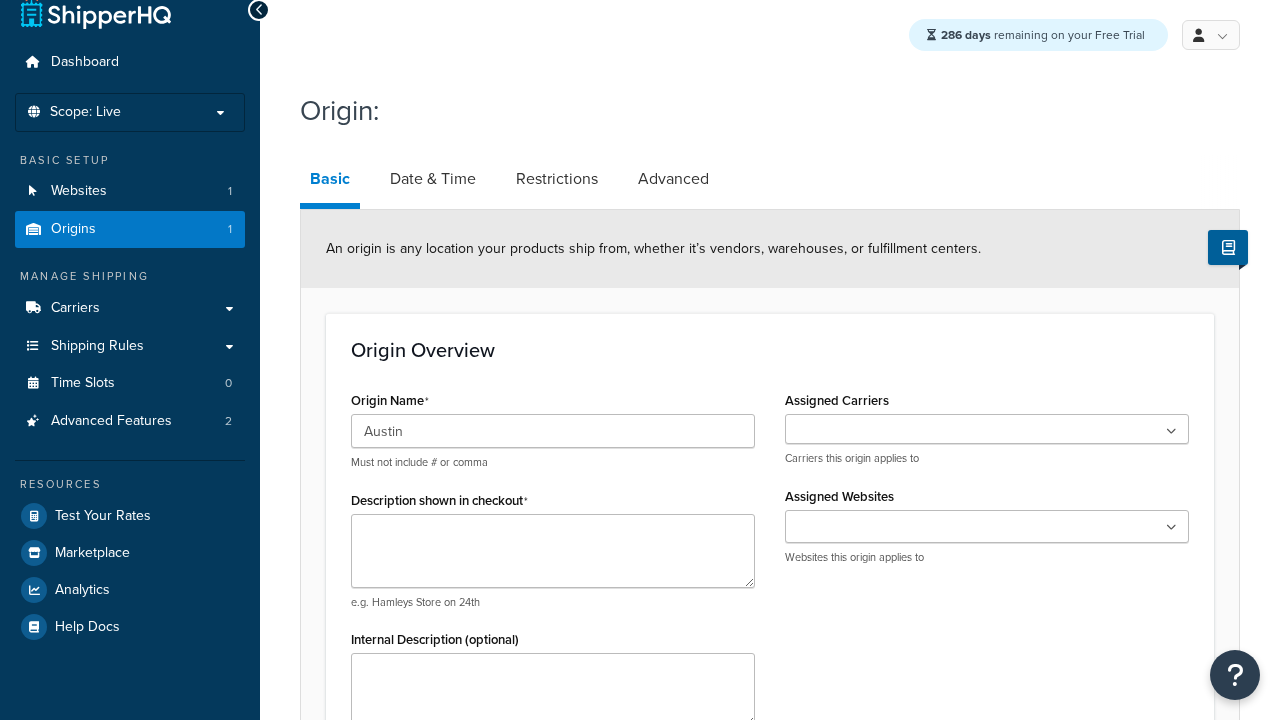 type on "Austin" 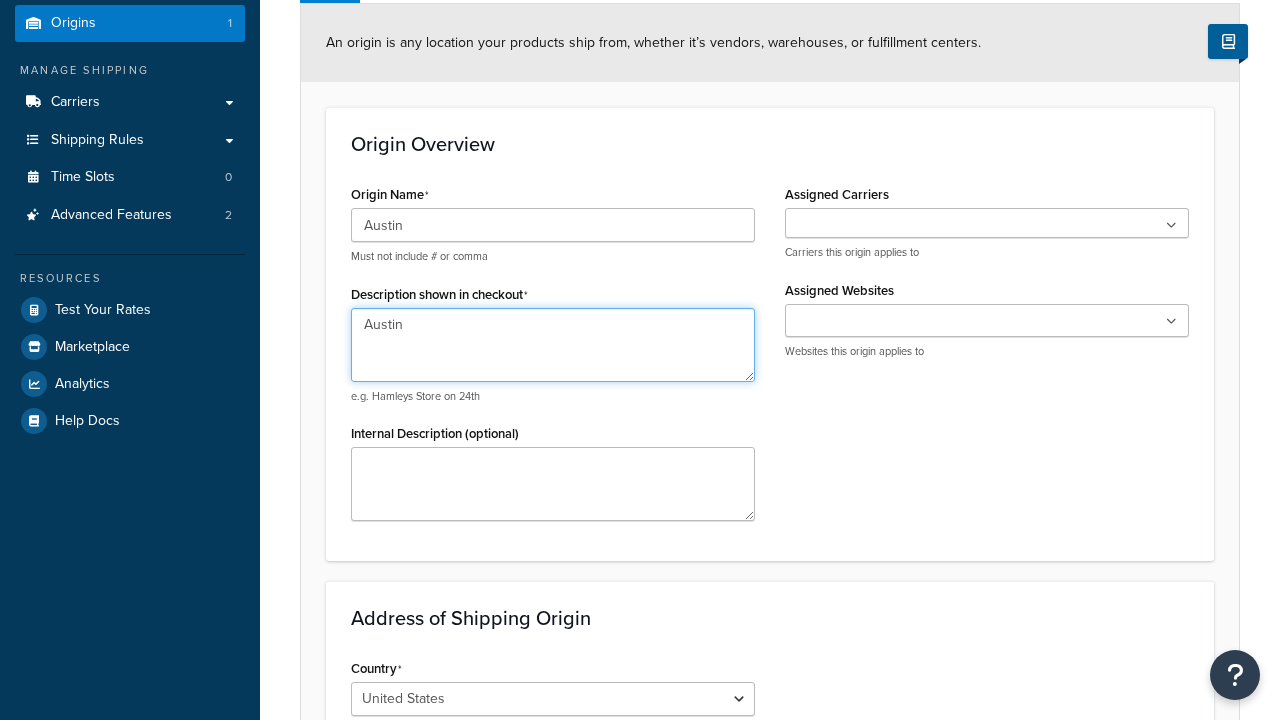 type on "Austin" 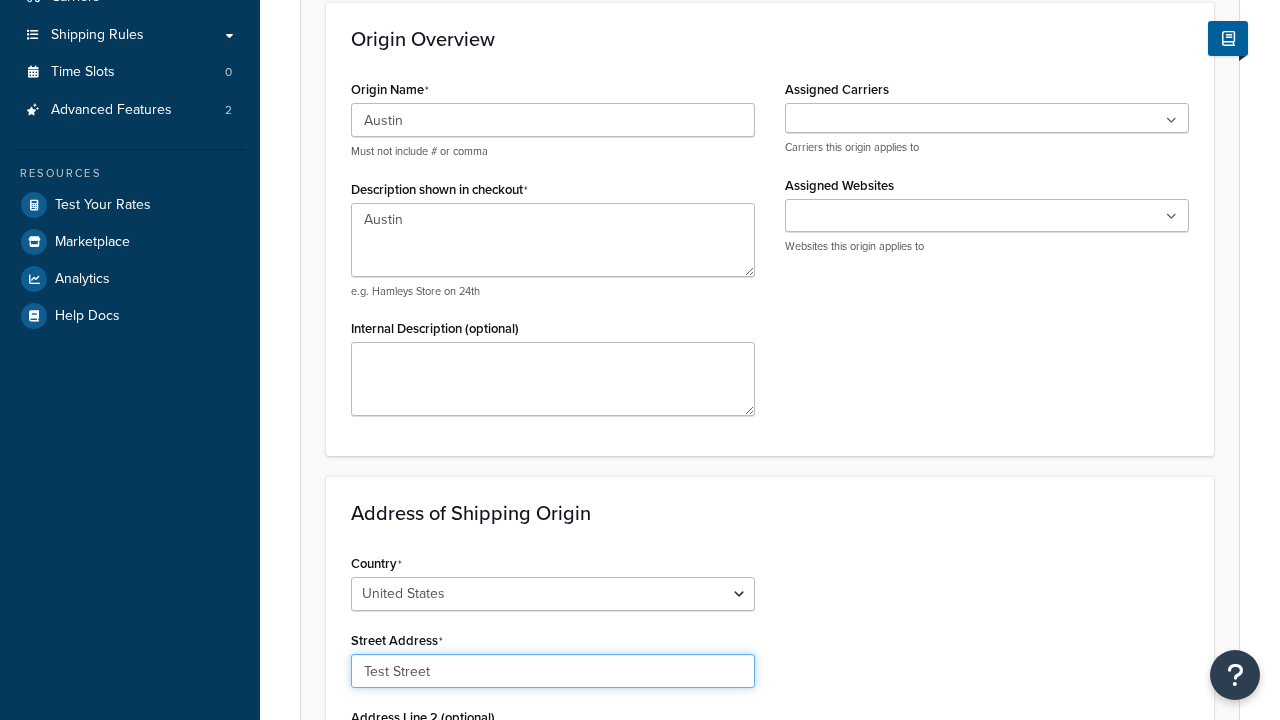 type on "Test Street" 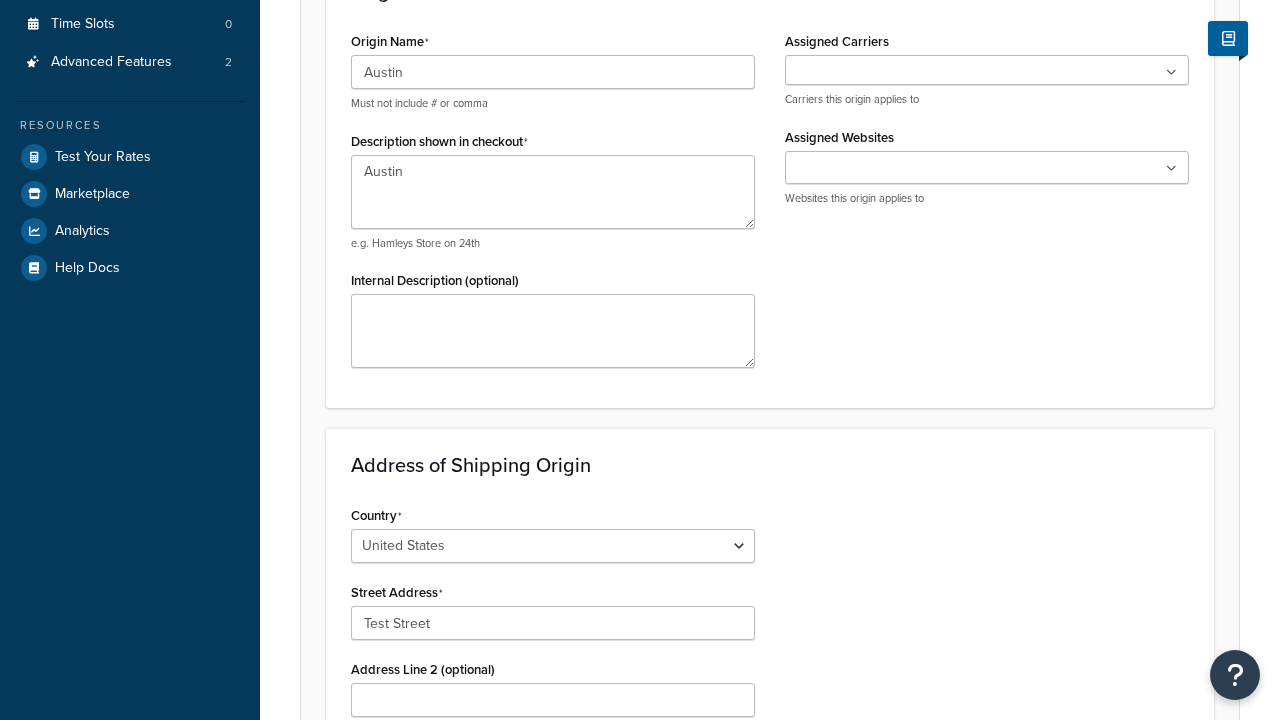 type on "Austin" 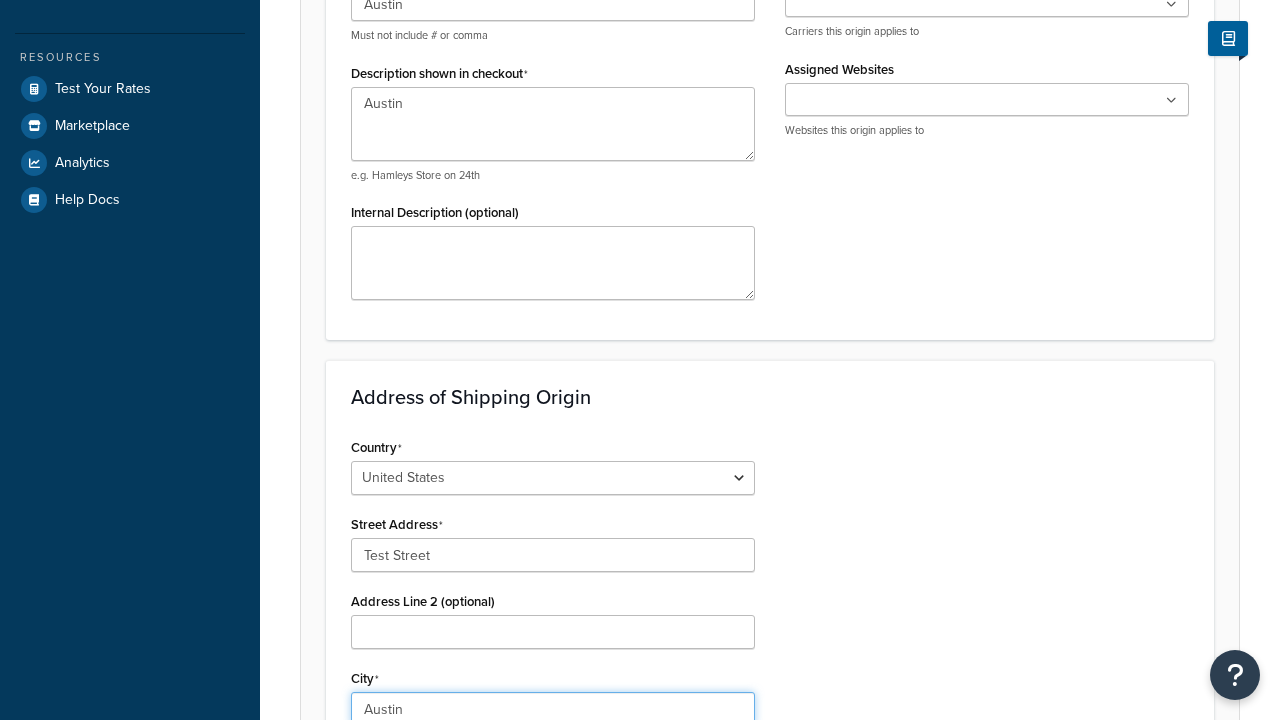 select on "43" 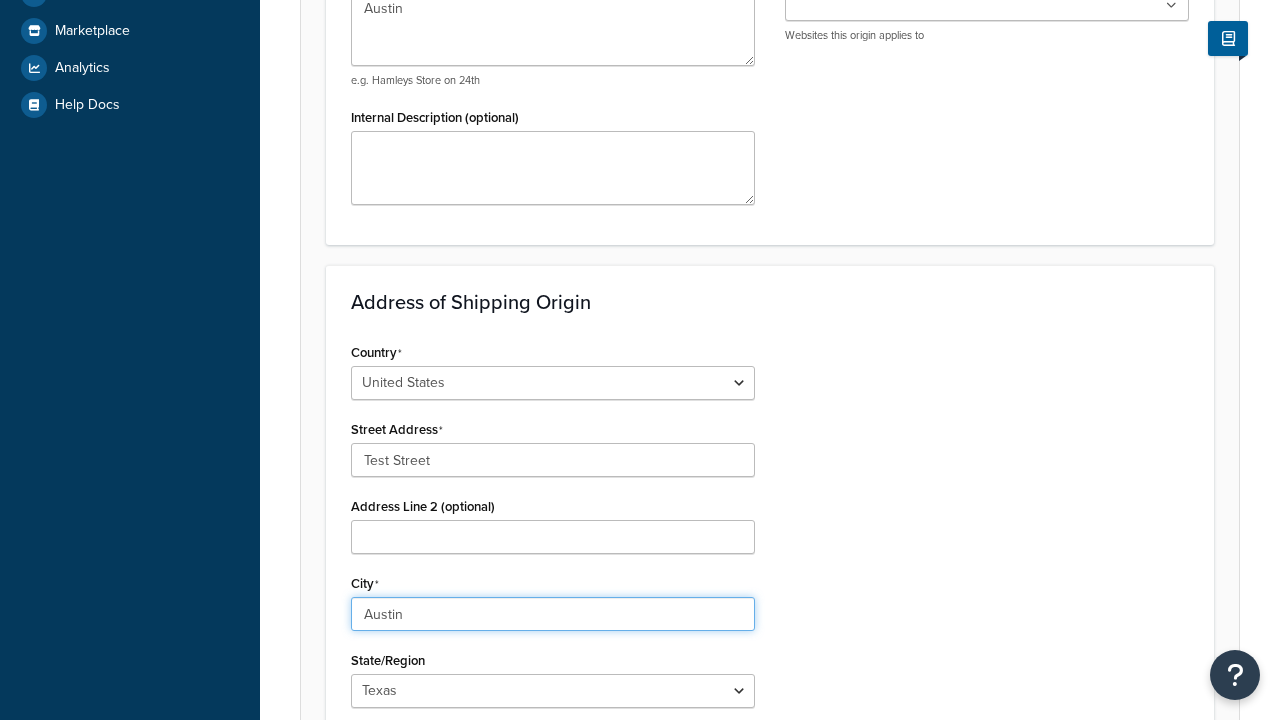 type on "Austin" 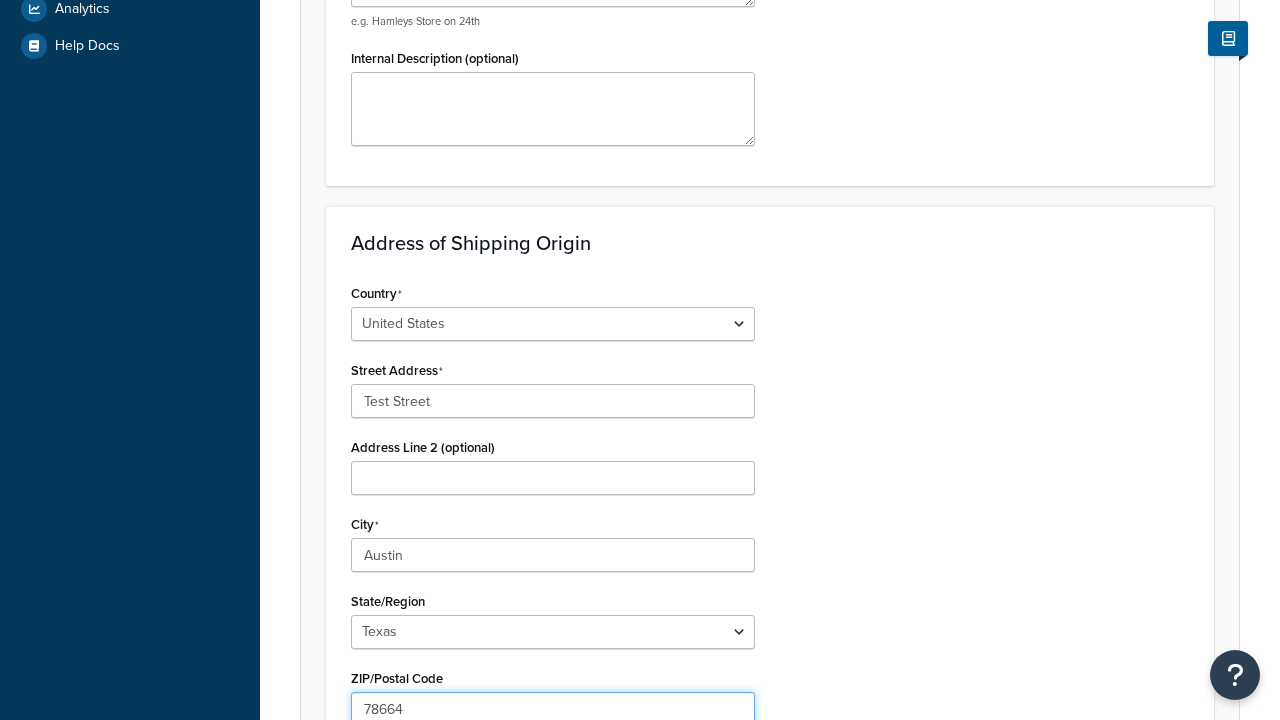 type on "78664" 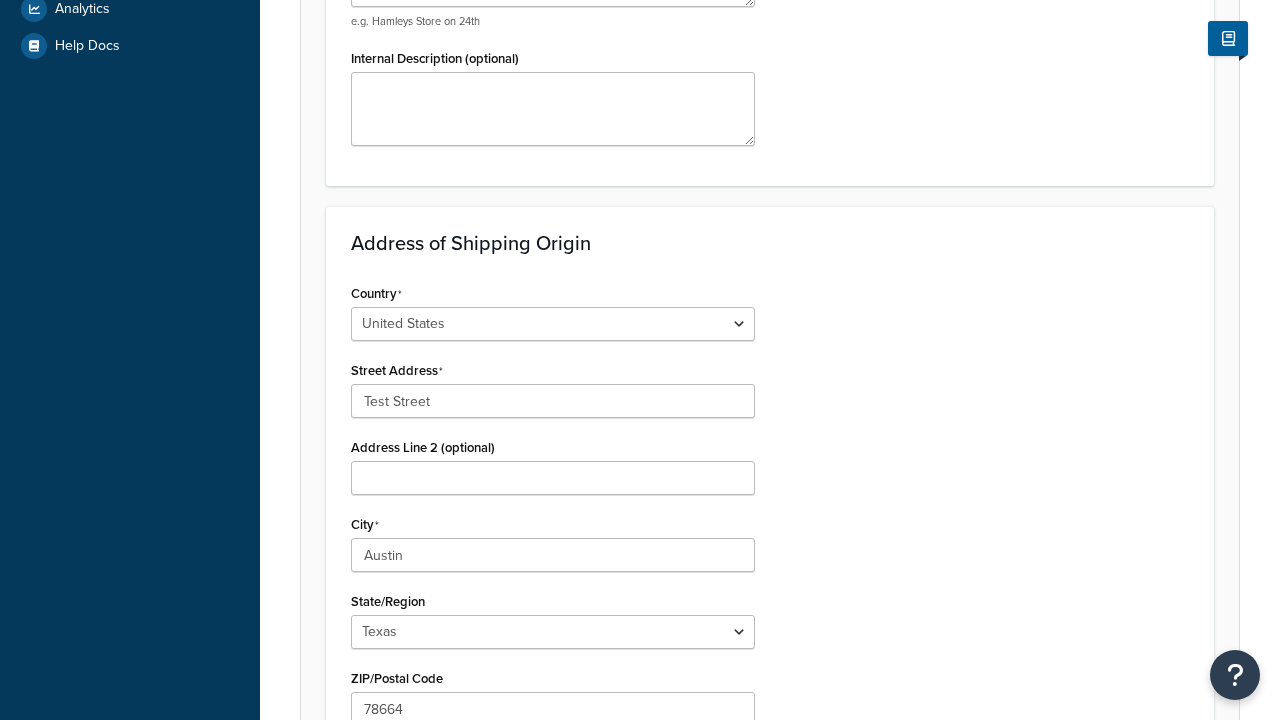 click on "Save" at bounding box center (759, 852) 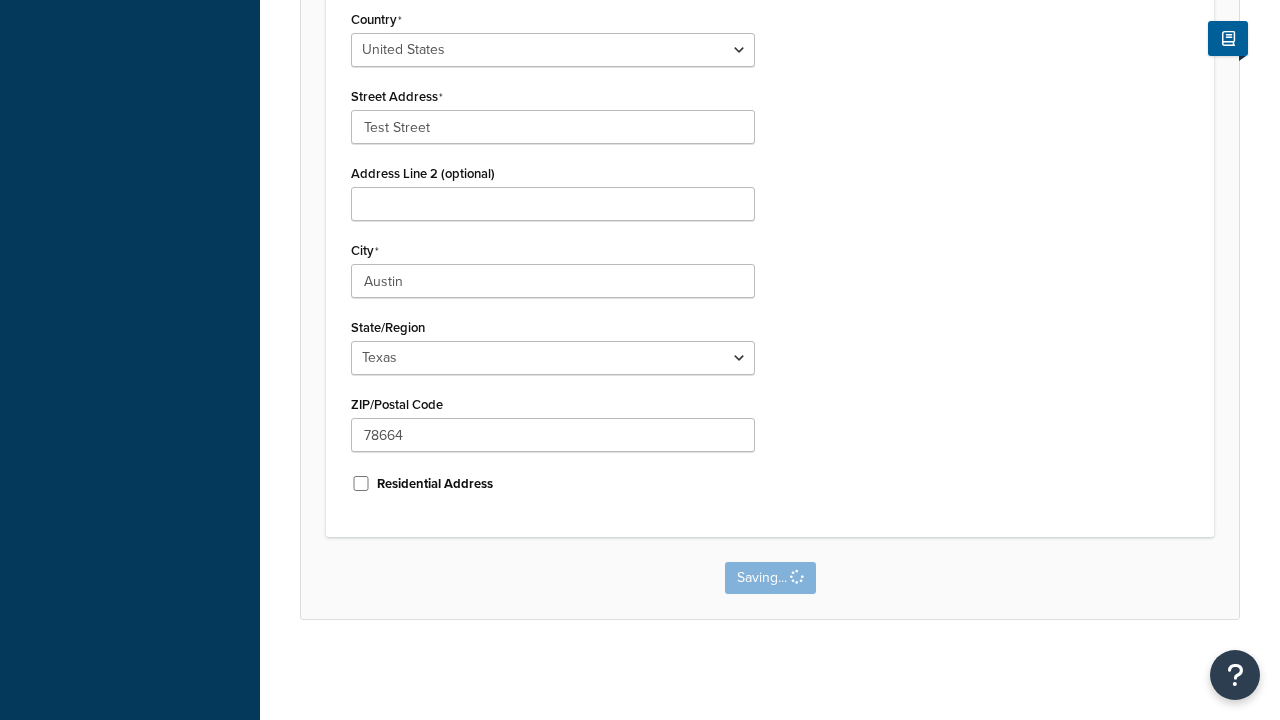 scroll, scrollTop: 0, scrollLeft: 0, axis: both 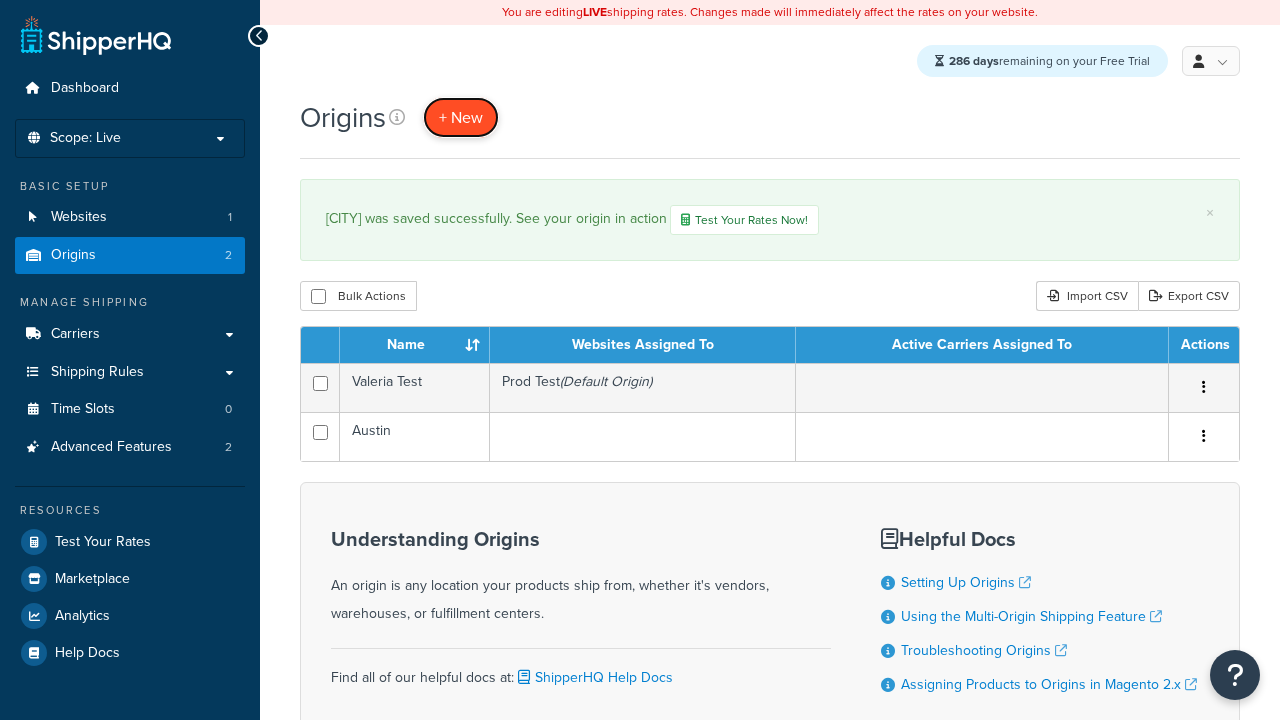 click on "+ New" at bounding box center (461, 117) 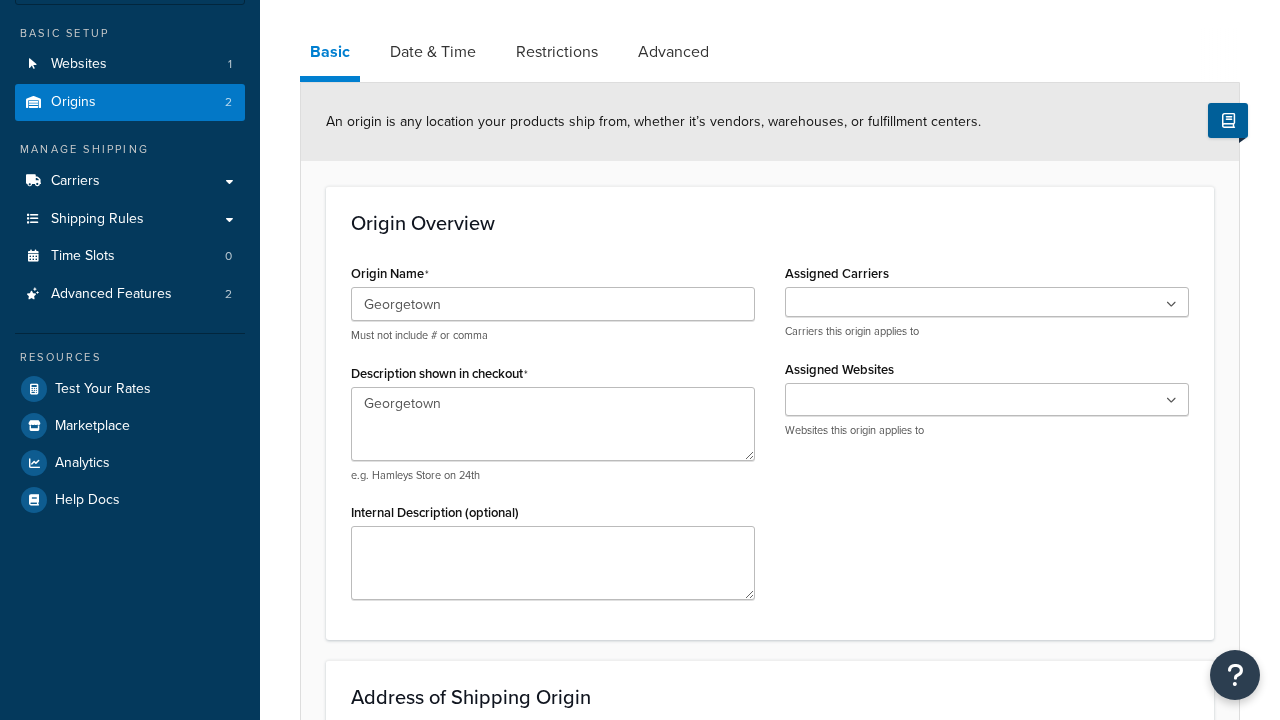 type on "Georgetown" 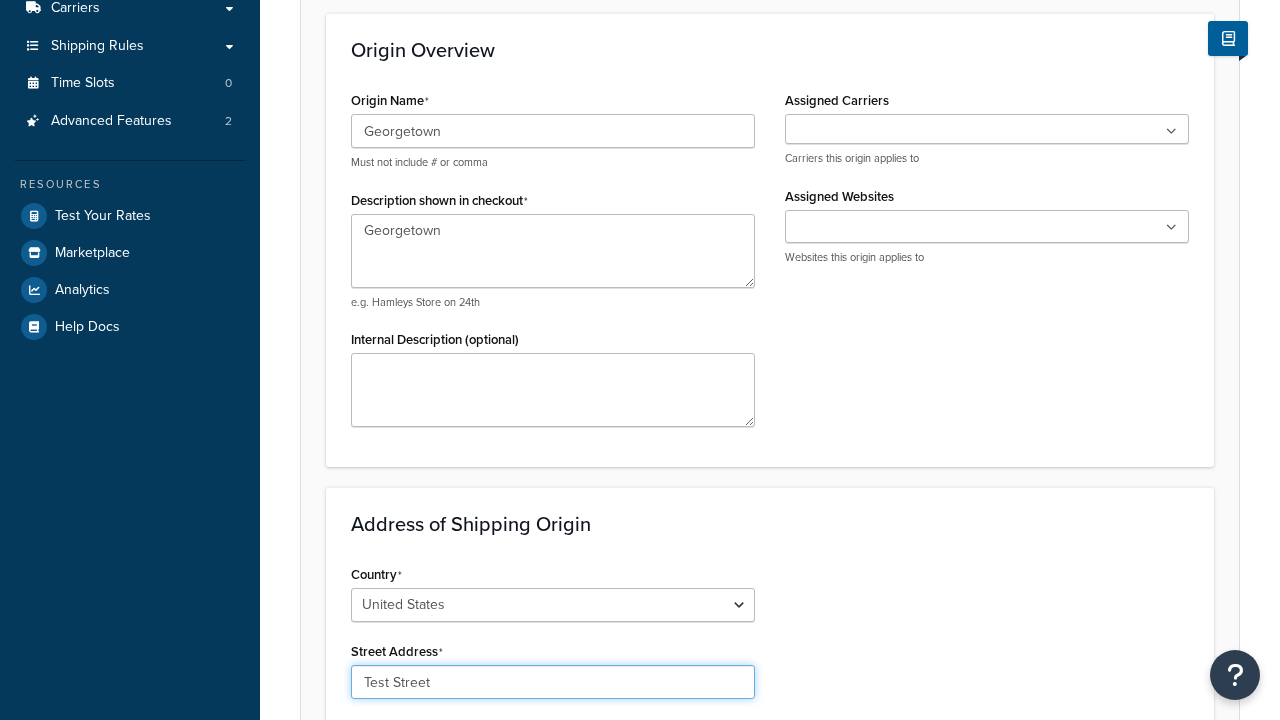 type on "Test Street" 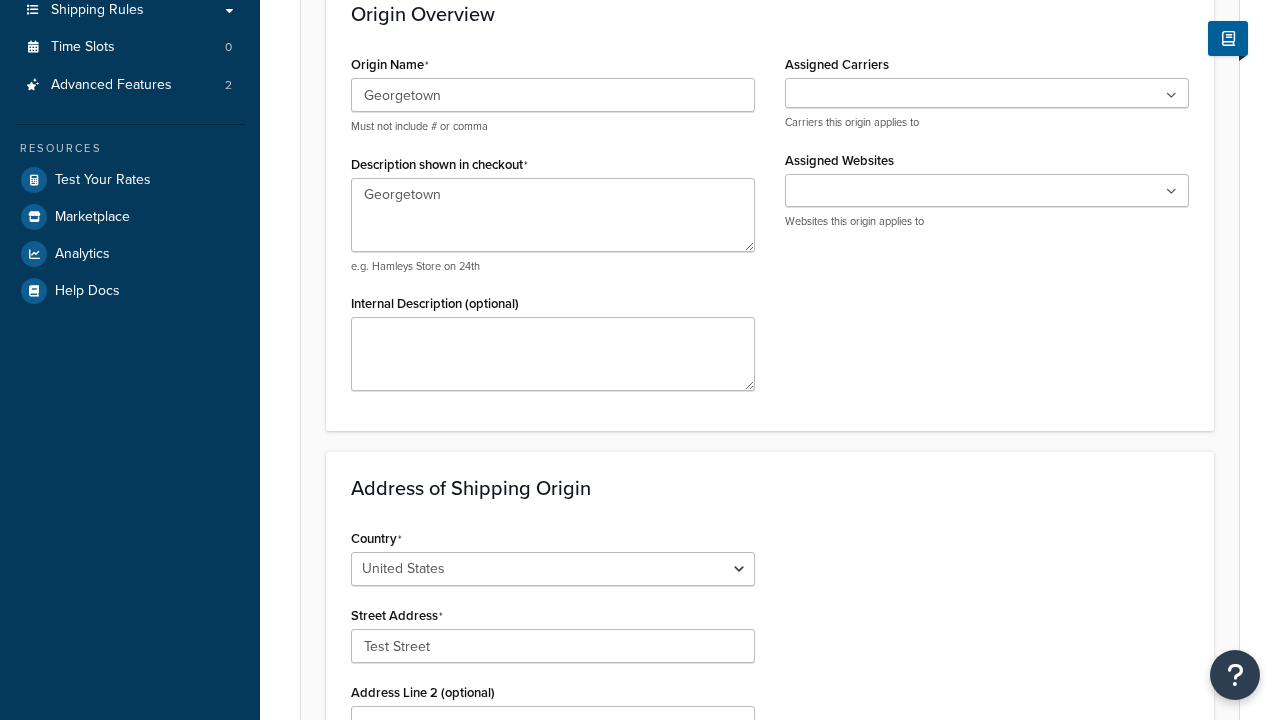type on "Austin" 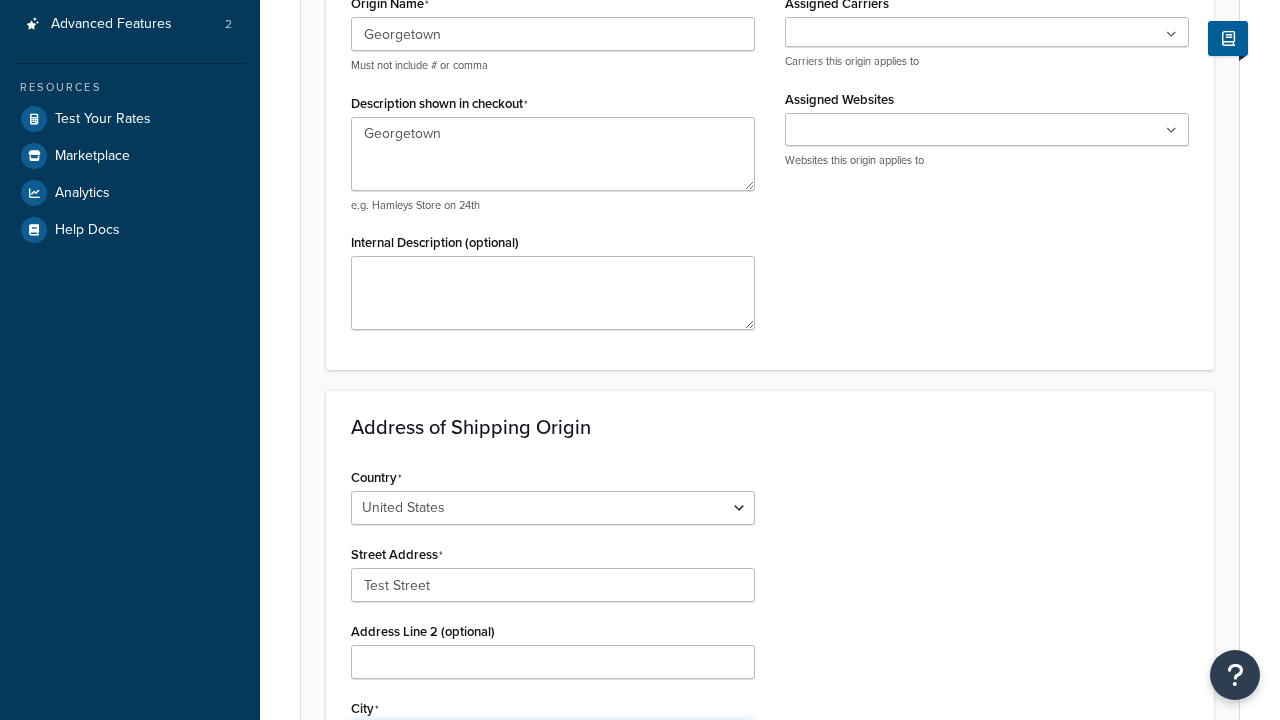 select on "43" 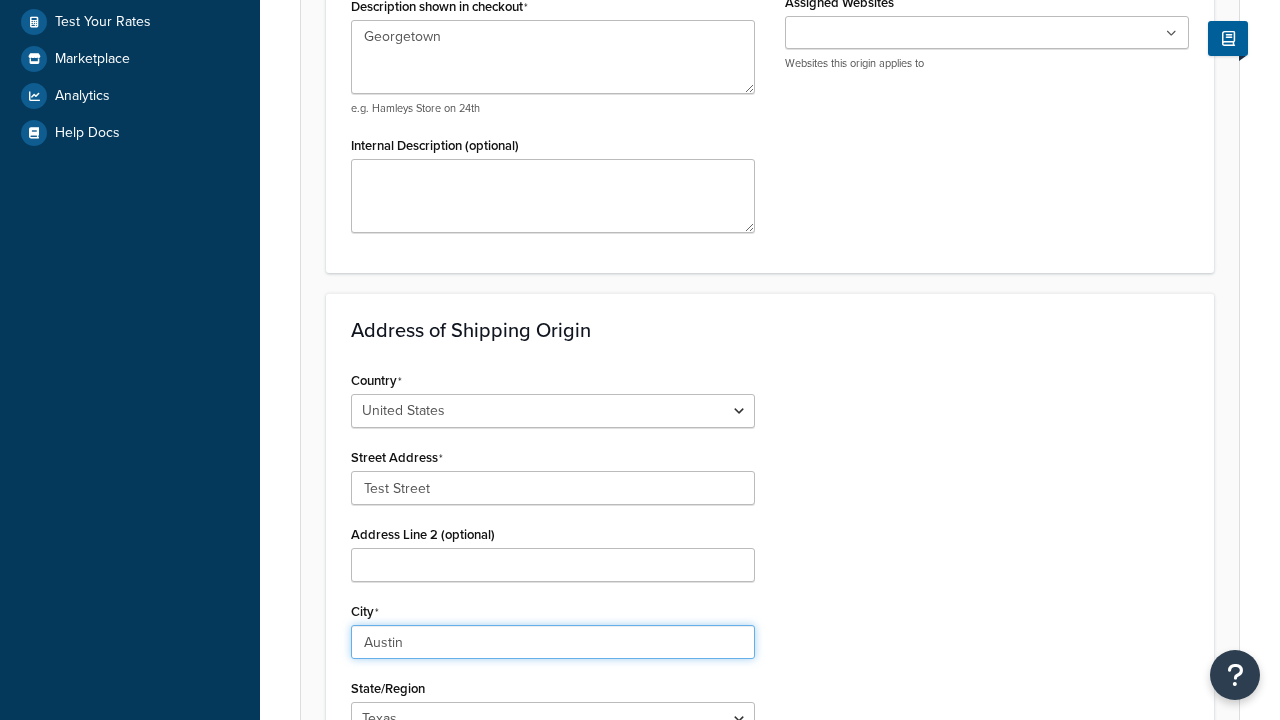type on "Austin" 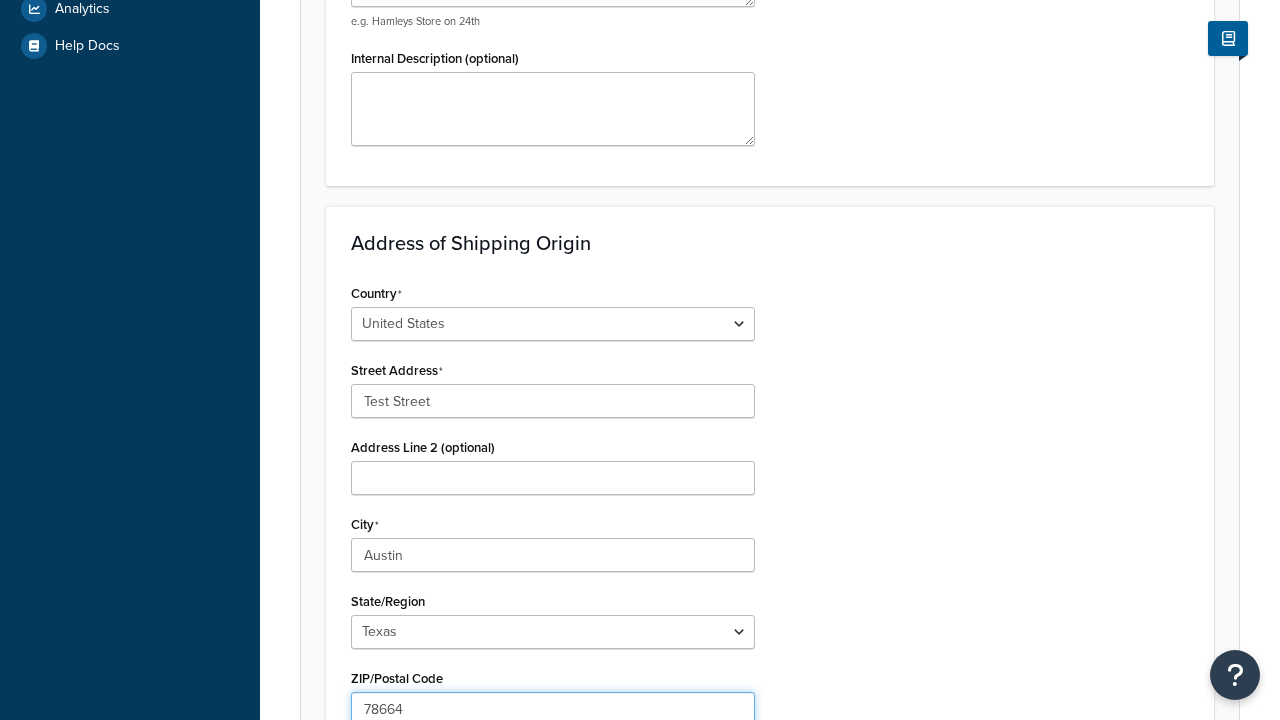 type on "78664" 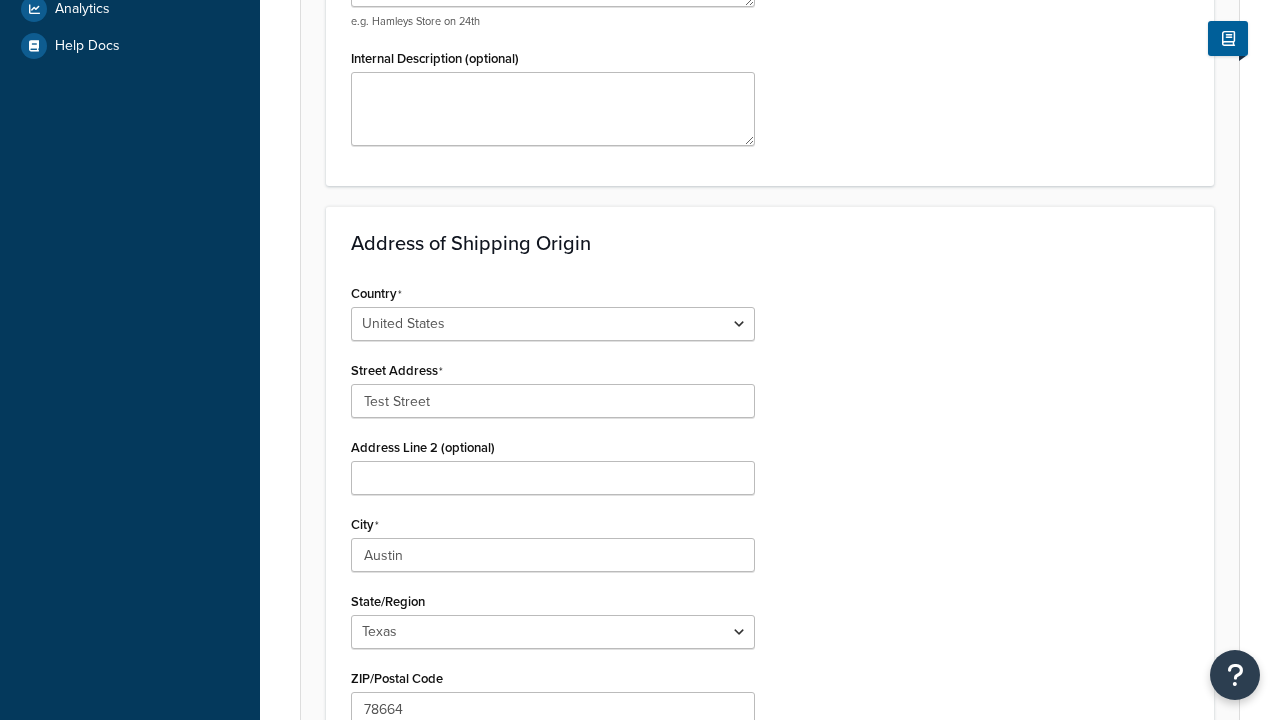 click on "Save" at bounding box center (759, 852) 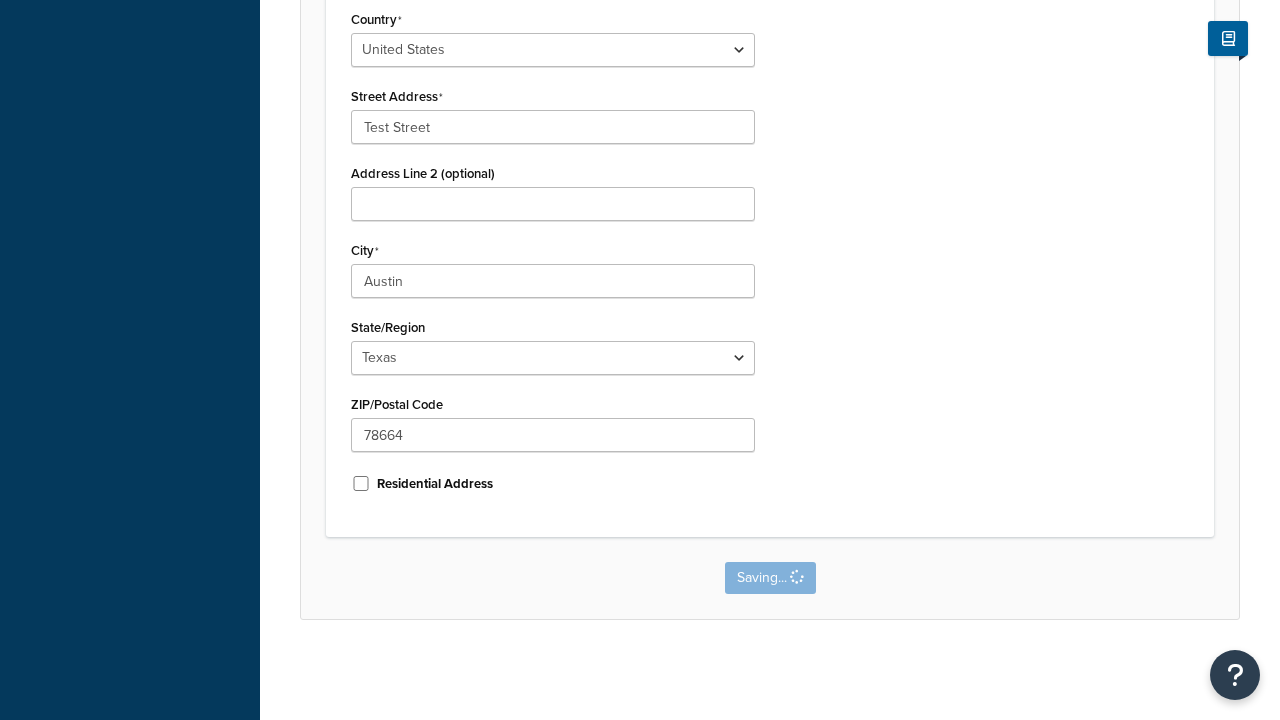 scroll, scrollTop: 0, scrollLeft: 0, axis: both 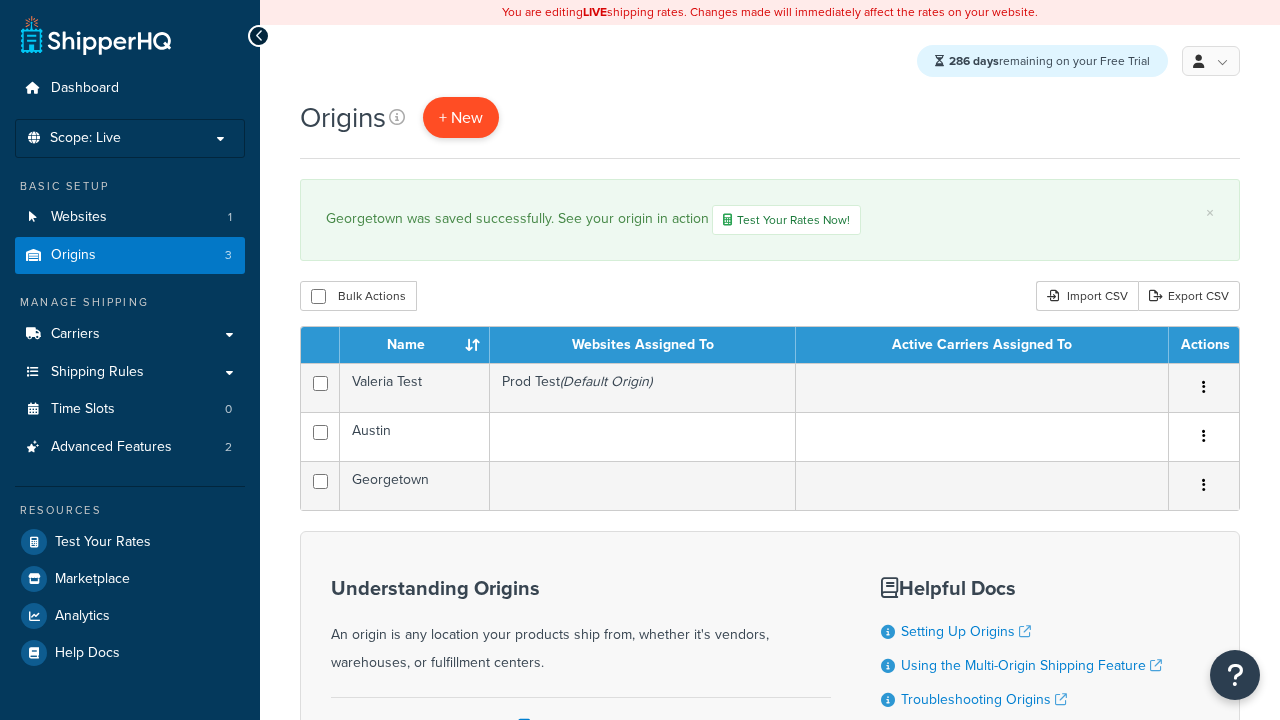 click on "+ New" at bounding box center [461, 117] 